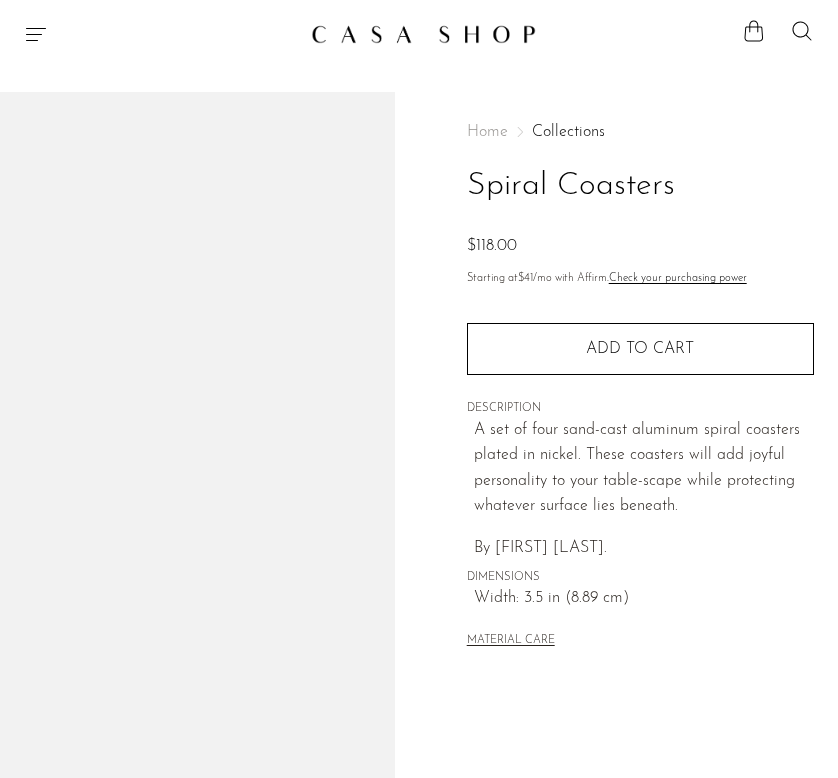 scroll, scrollTop: 0, scrollLeft: 0, axis: both 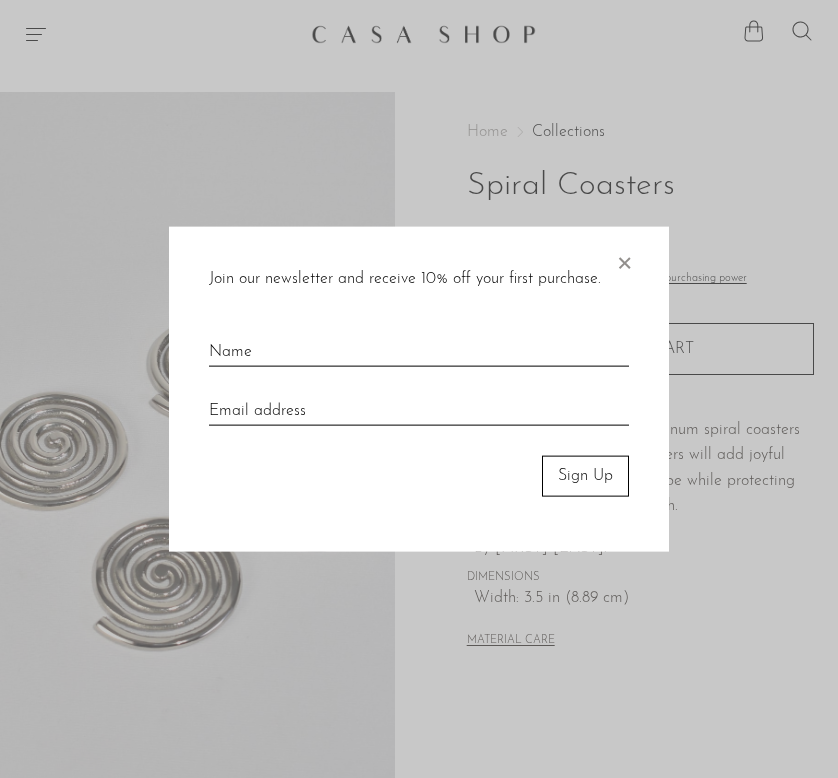 click on "×" at bounding box center (624, 259) 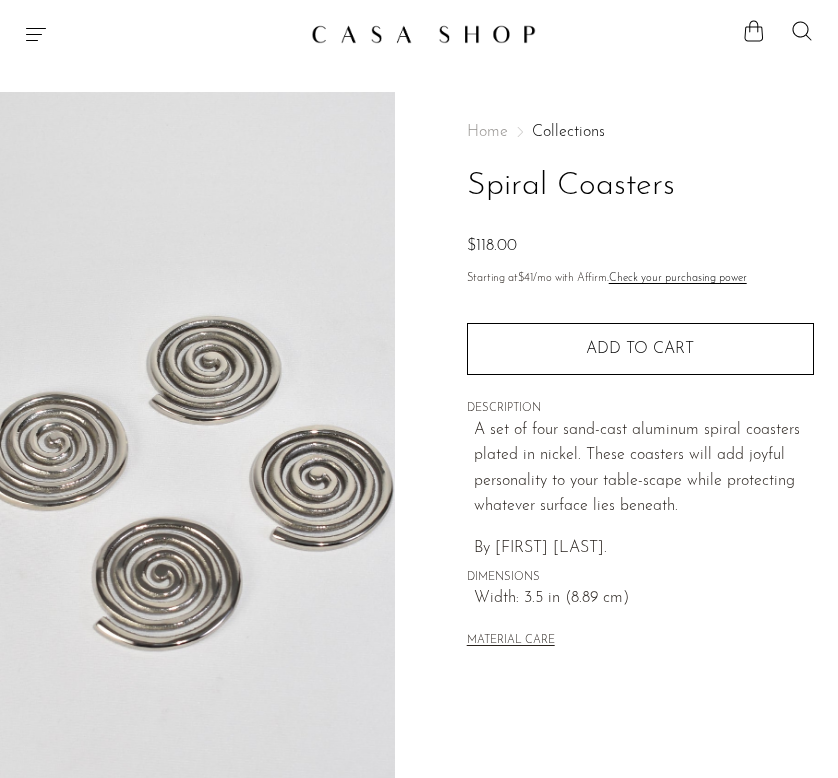 click on "A set of four sand-cast aluminum spiral coasters plated in nickel. These coasters will add joyful personality to your table-scape while protecting whatever surface lies beneath." at bounding box center [644, 469] 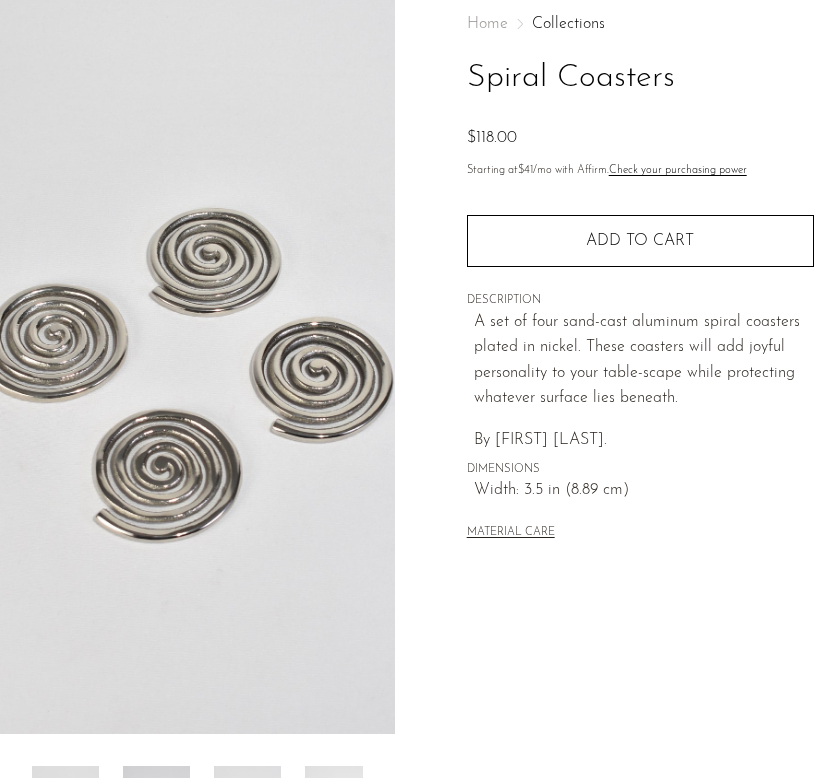 scroll, scrollTop: 0, scrollLeft: 0, axis: both 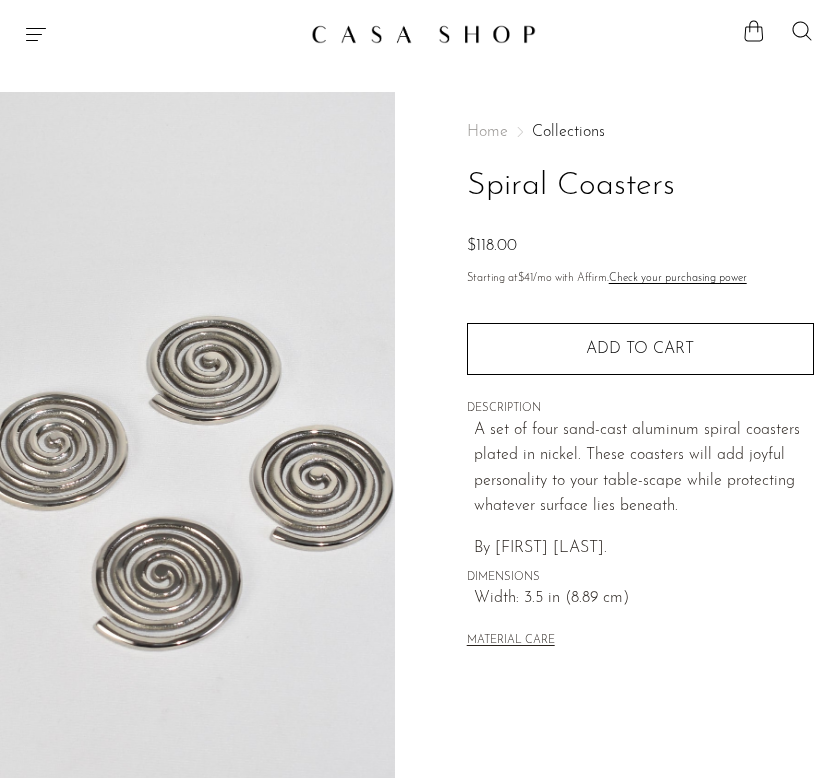 click 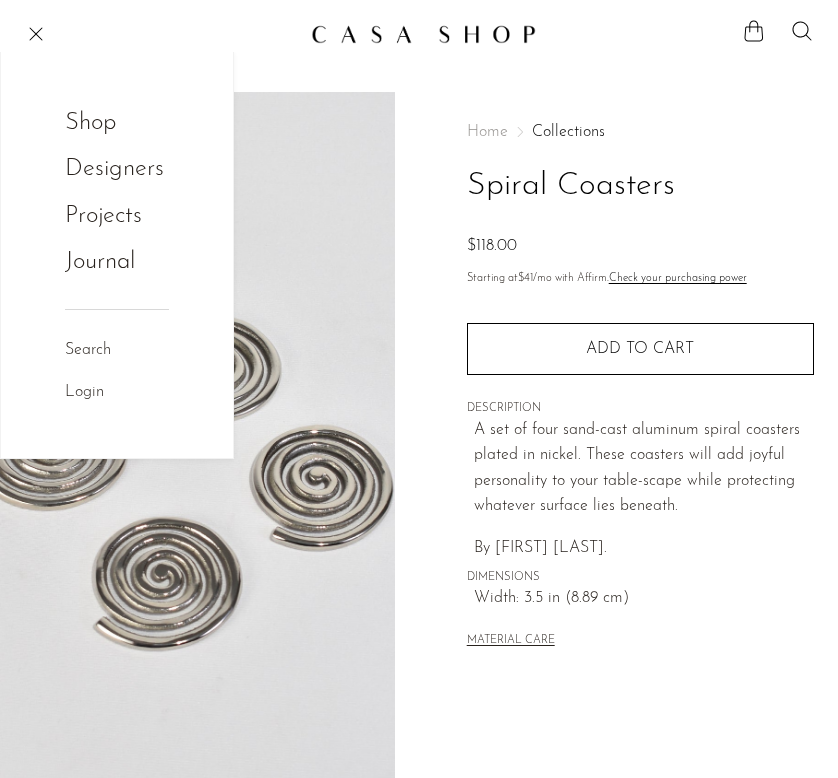 type 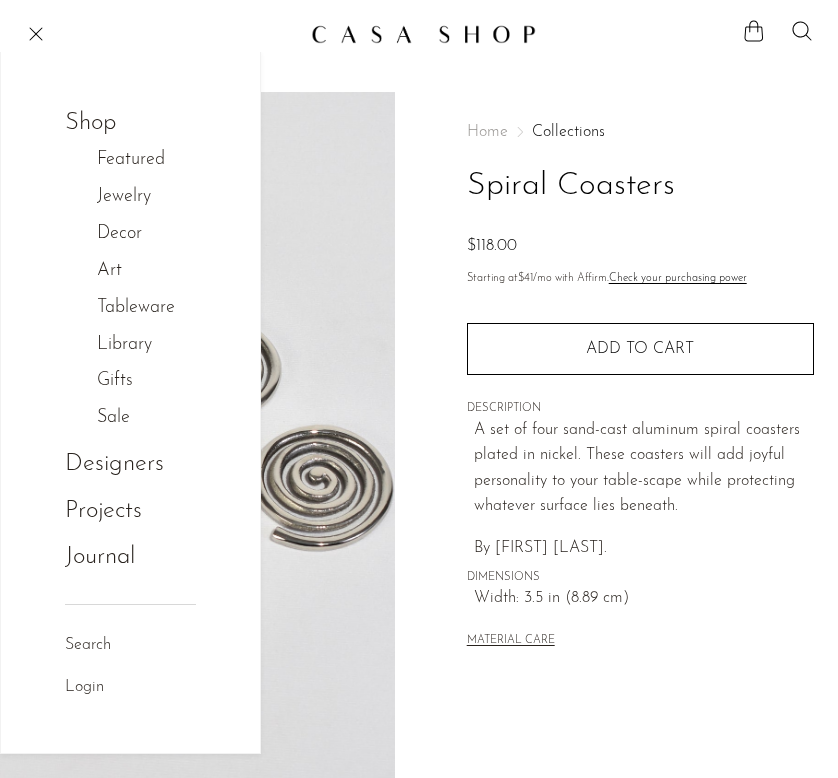 click on "Decor" at bounding box center [130, 234] 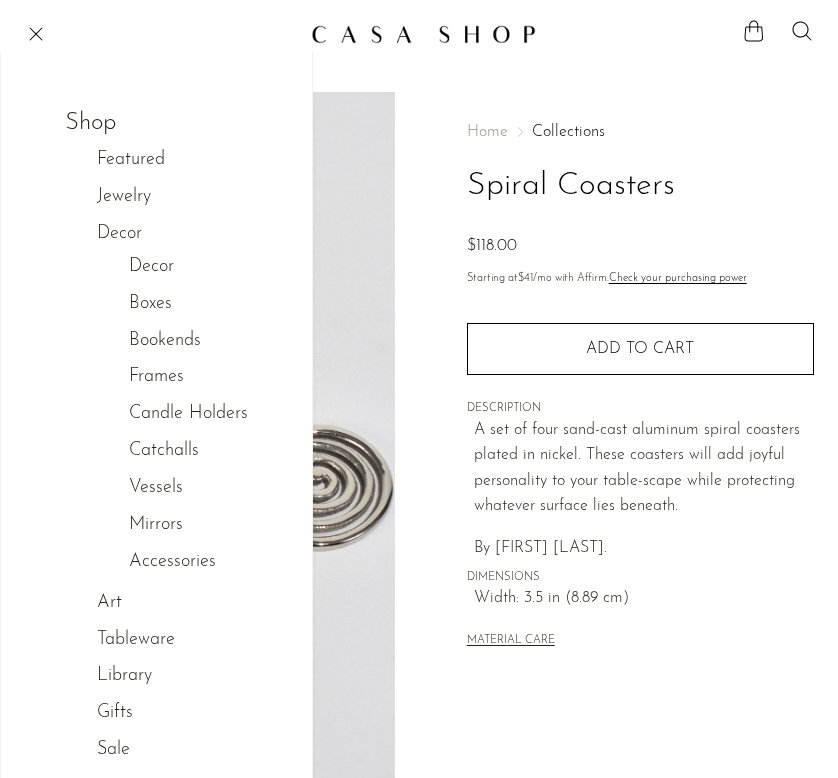 click on "Decor" at bounding box center [151, 267] 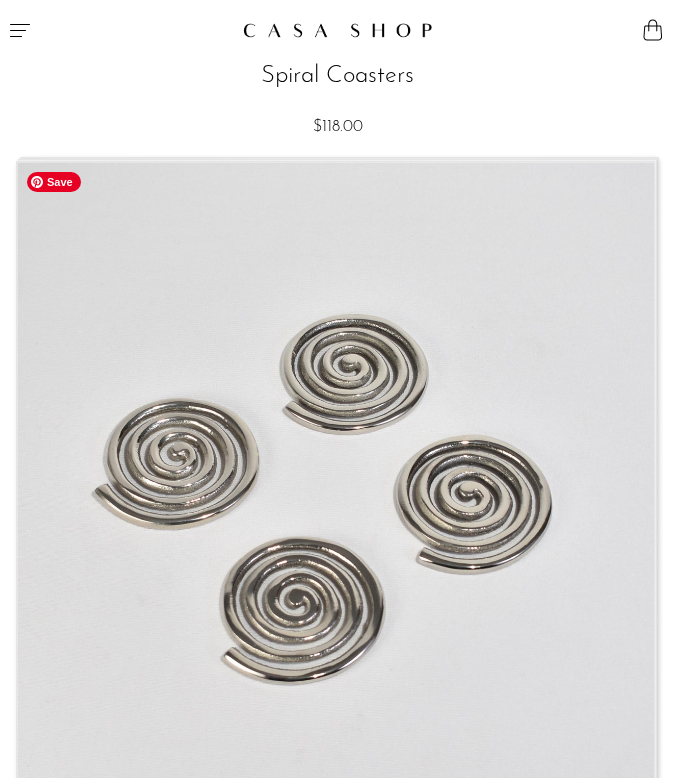 scroll, scrollTop: 0, scrollLeft: 0, axis: both 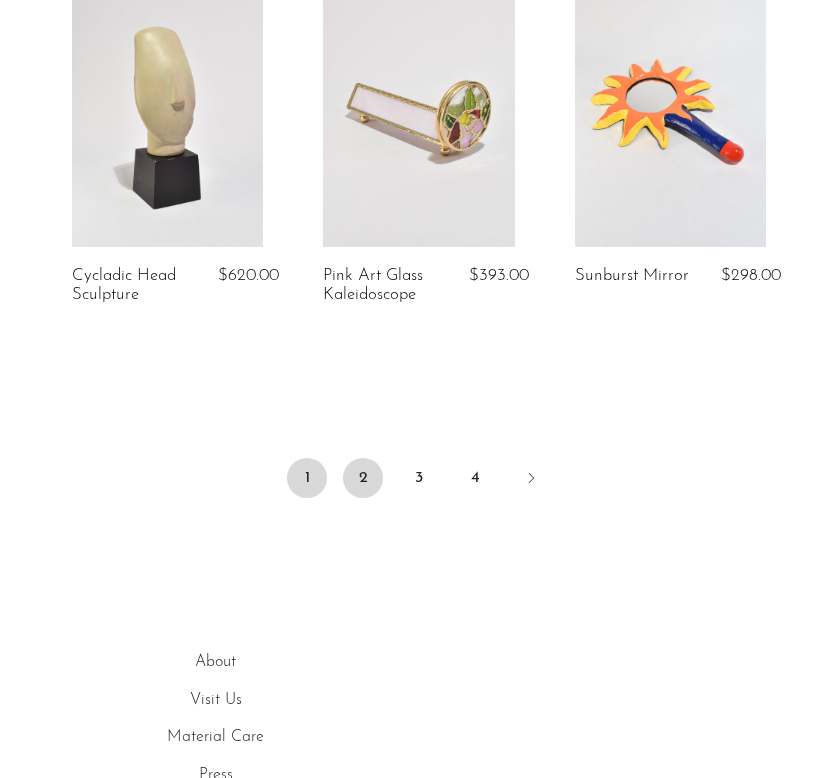 click on "2" at bounding box center (363, 478) 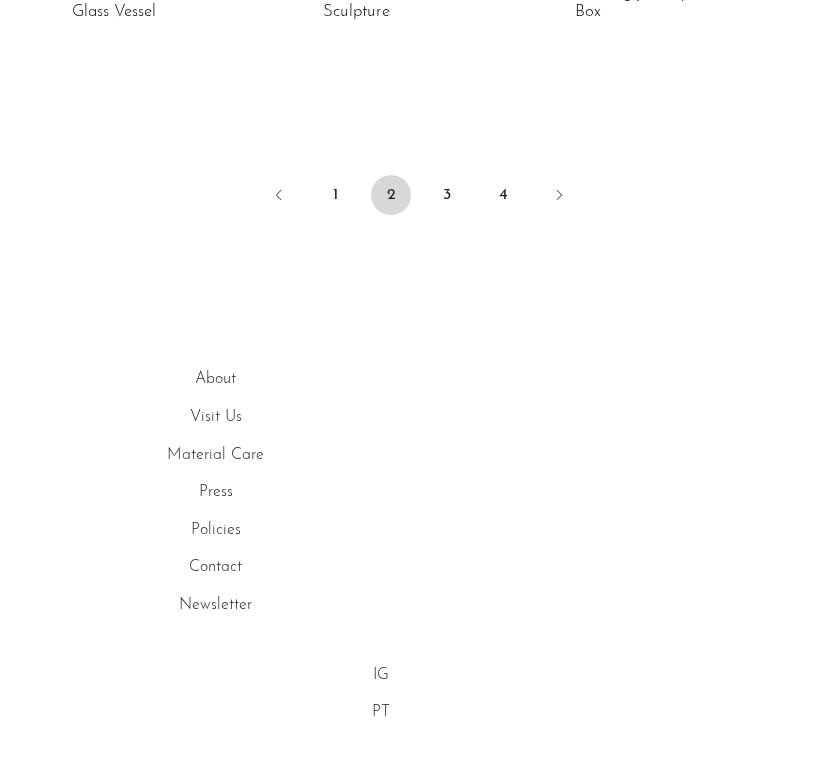 scroll, scrollTop: 4713, scrollLeft: 0, axis: vertical 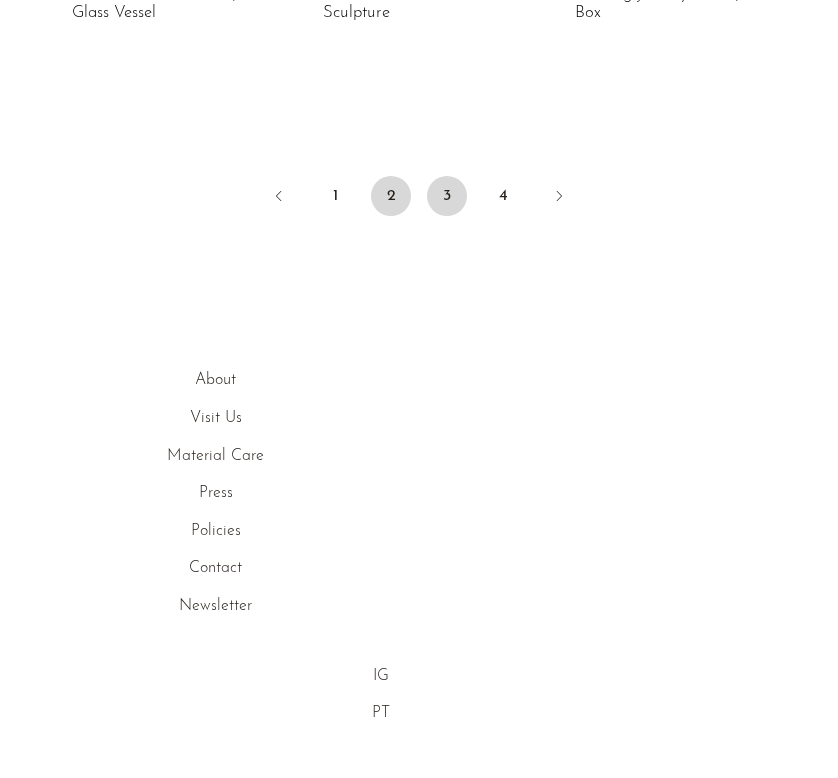 click on "3" at bounding box center (447, 196) 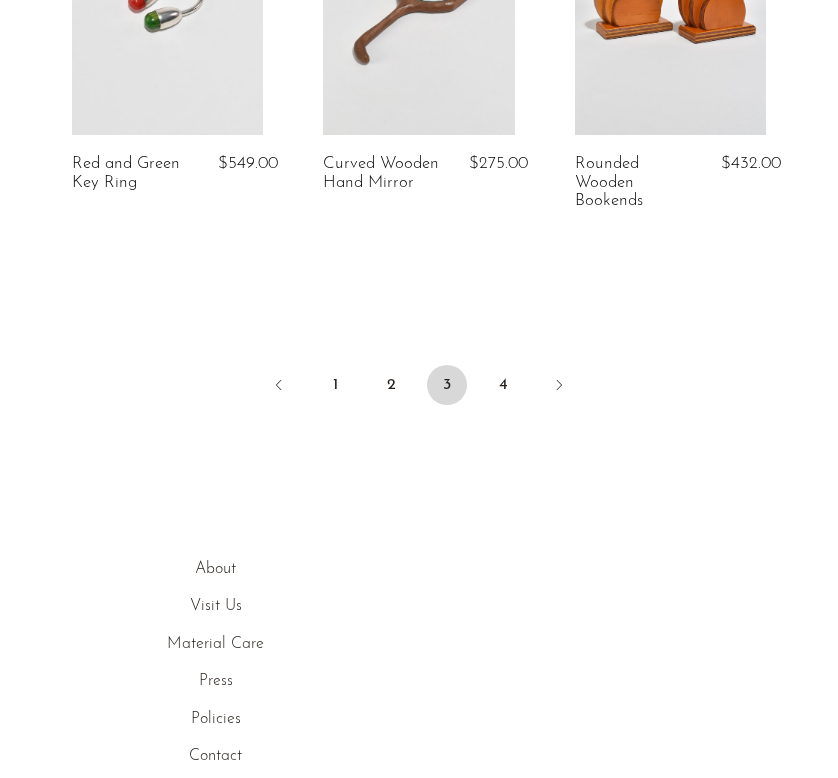 scroll, scrollTop: 4493, scrollLeft: 0, axis: vertical 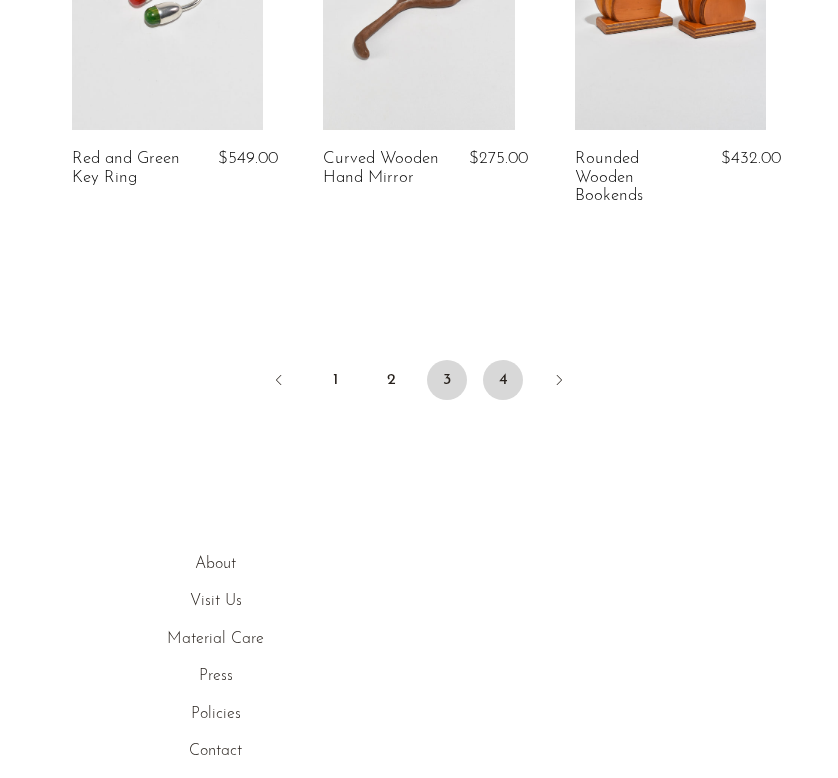 click on "4" at bounding box center (503, 380) 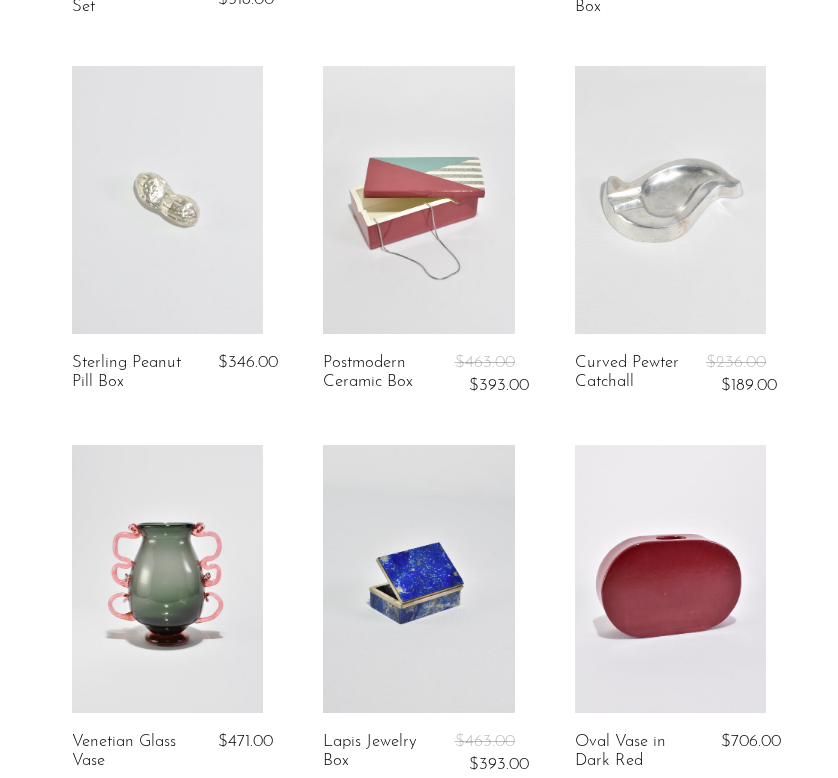 scroll, scrollTop: 2014, scrollLeft: 0, axis: vertical 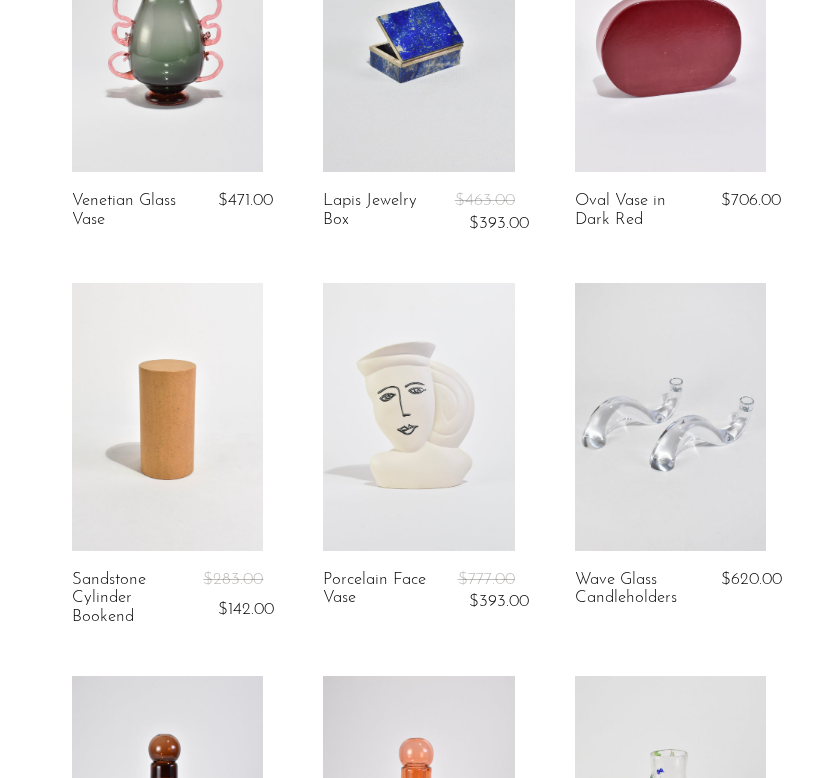 click on "Porcelain Face Vase
$777.00
$393.00" at bounding box center (418, 479) 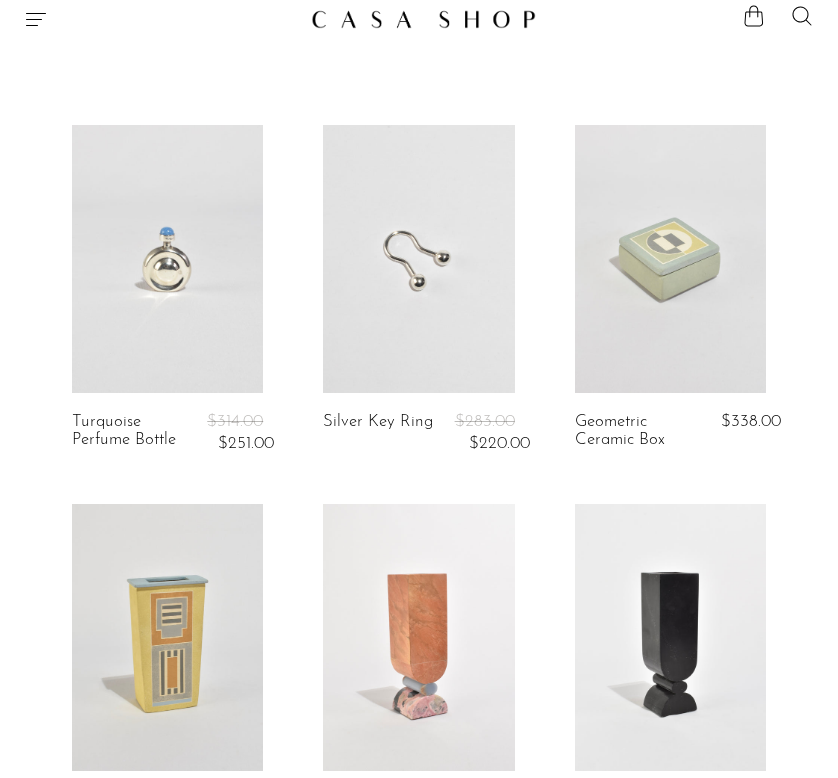 scroll, scrollTop: 0, scrollLeft: 0, axis: both 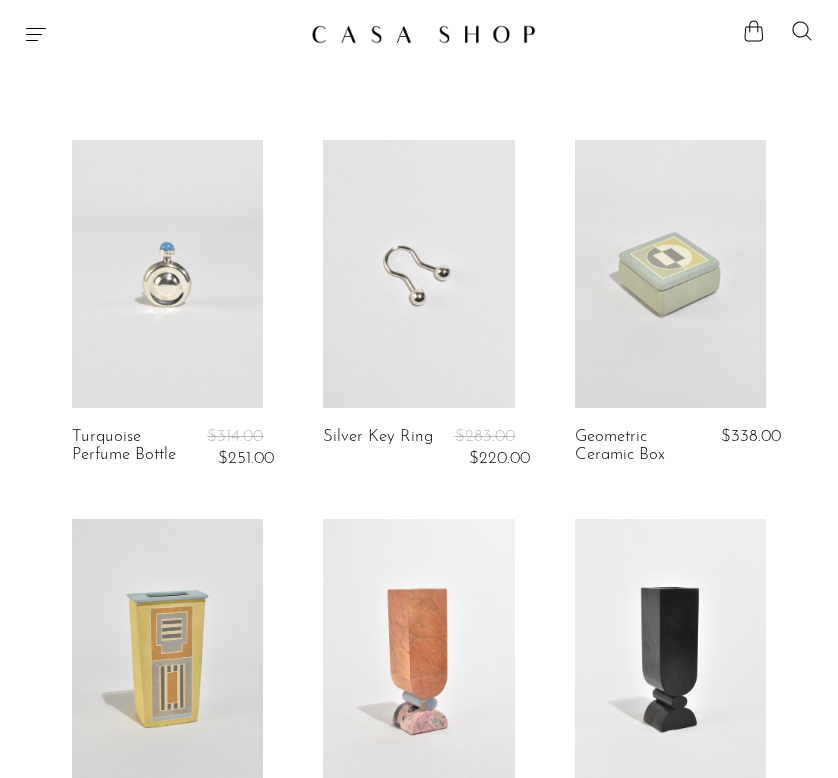 click 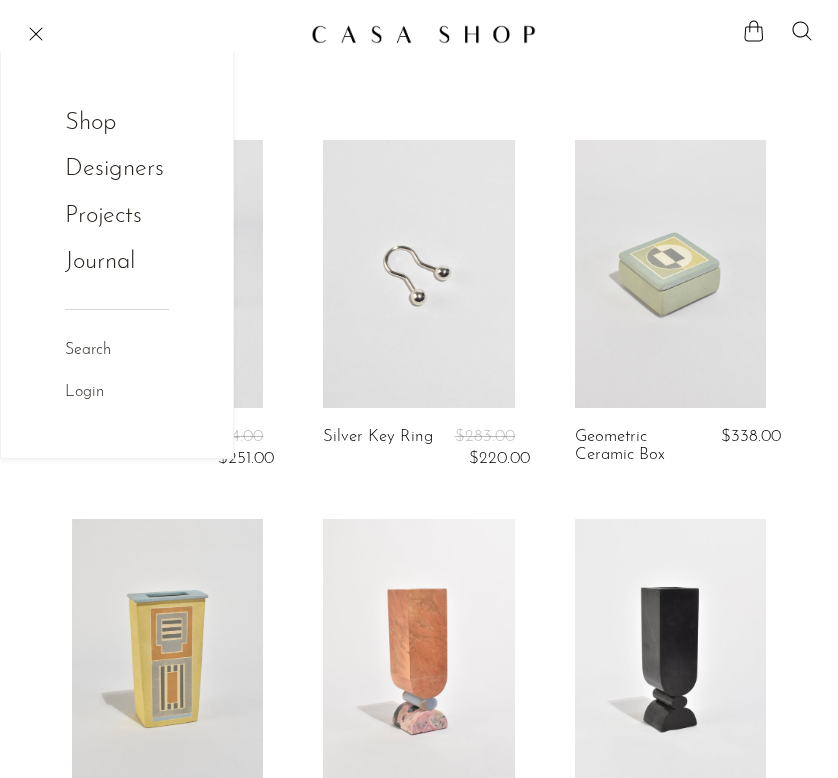 click on "Shop" at bounding box center [104, 123] 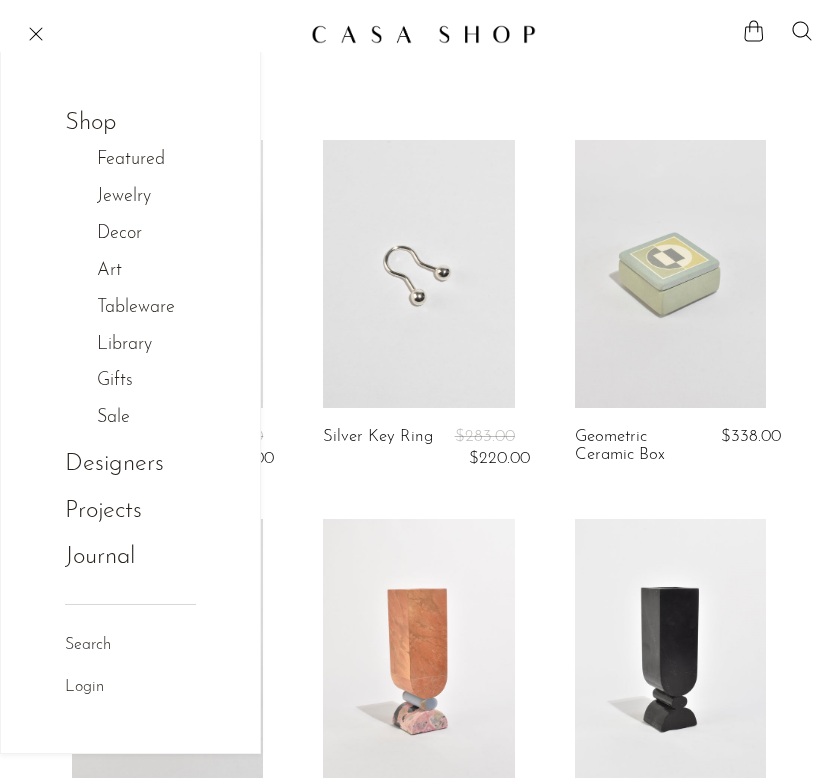click on "Tableware" at bounding box center (146, 308) 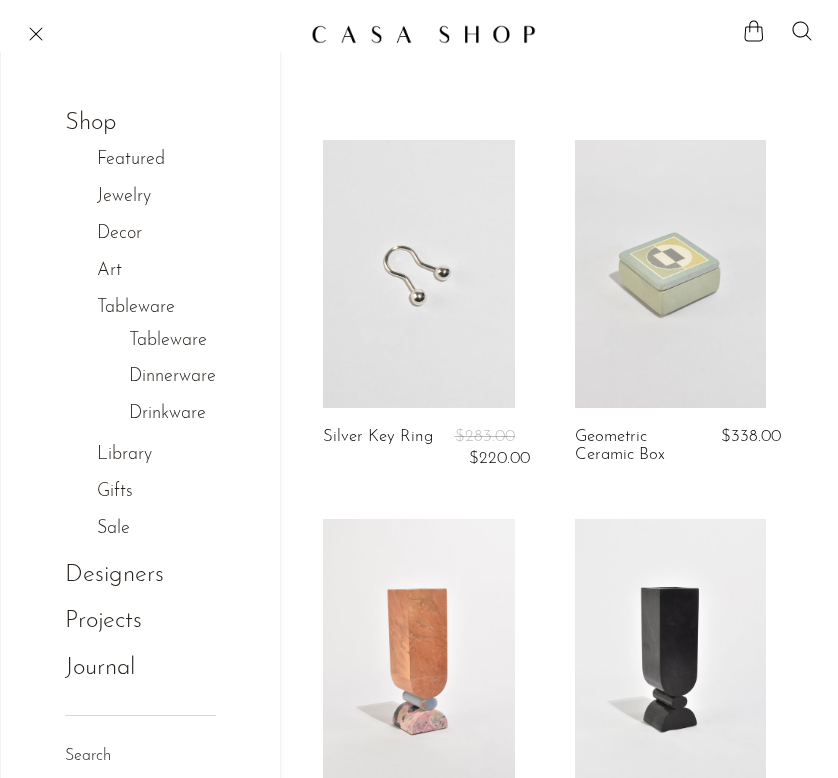 click on "Tableware" at bounding box center (146, 308) 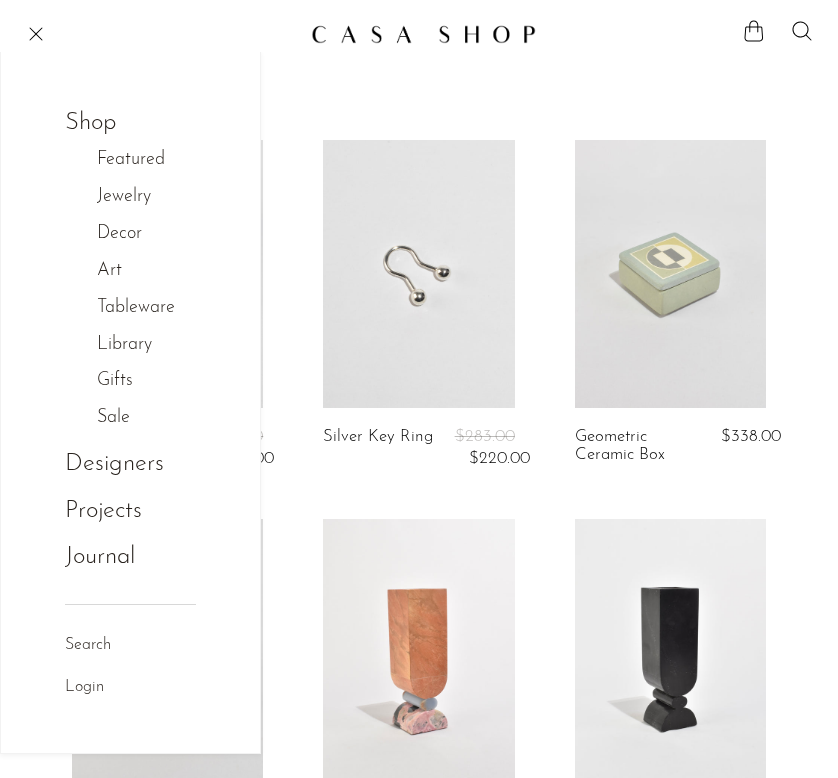click on "Tableware" at bounding box center [146, 308] 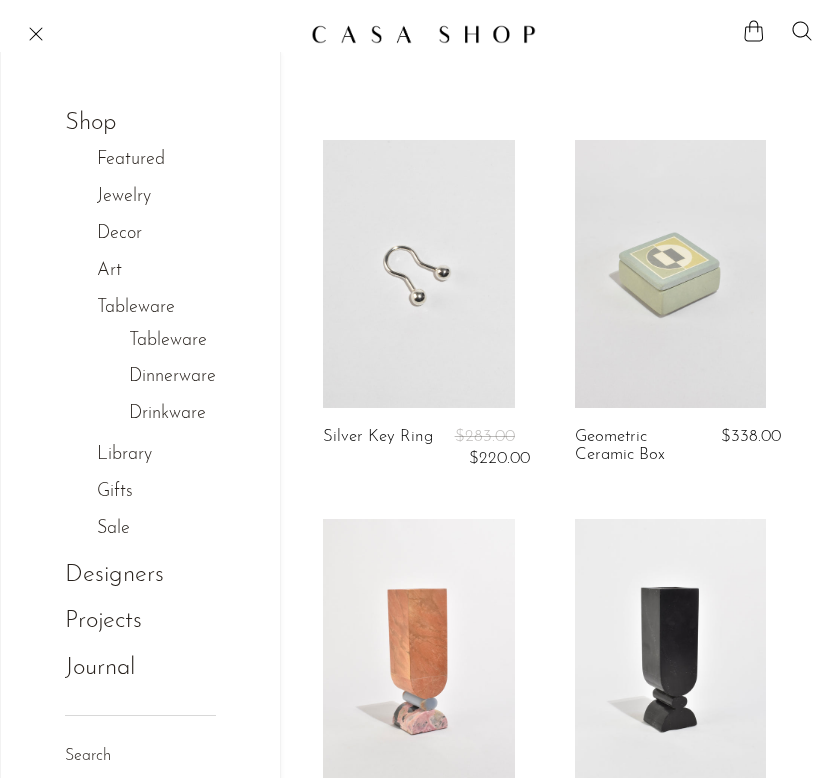 click on "Tableware" at bounding box center (168, 341) 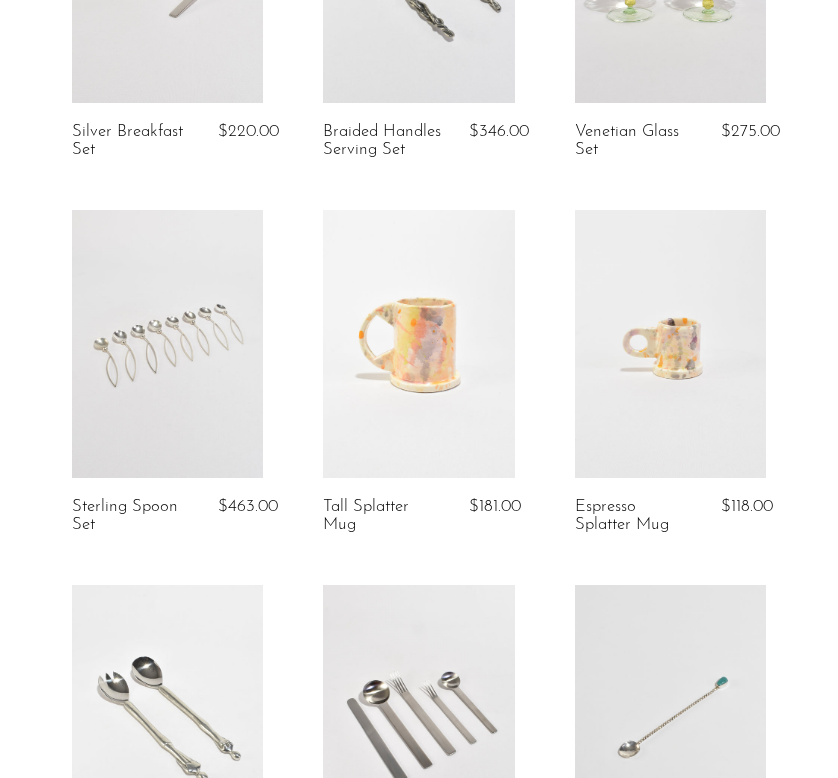 scroll, scrollTop: 1080, scrollLeft: 0, axis: vertical 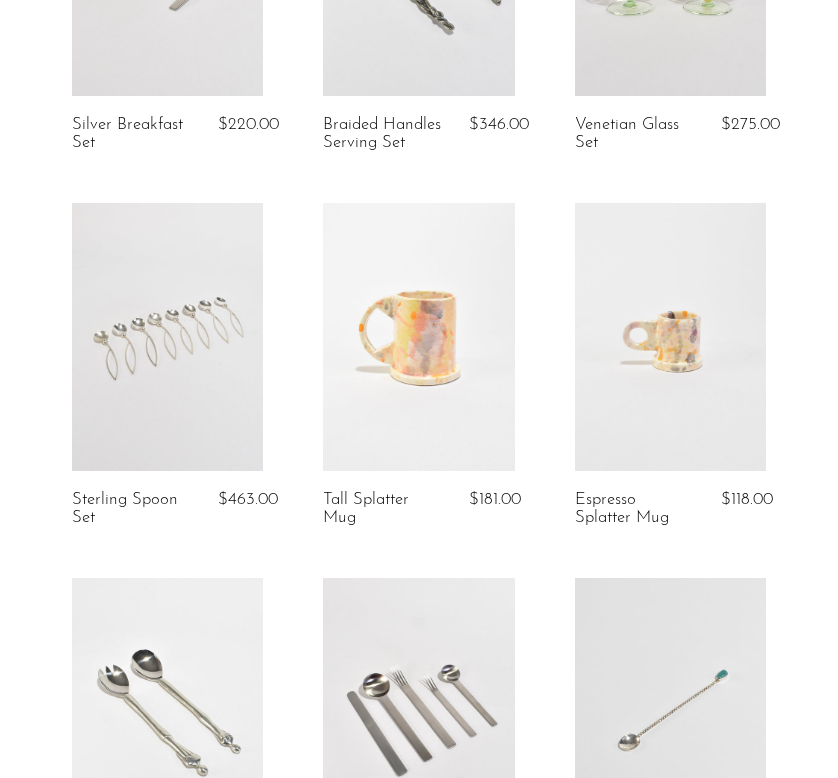 click on "Tall Splatter Mug
$181.00" at bounding box center (418, 390) 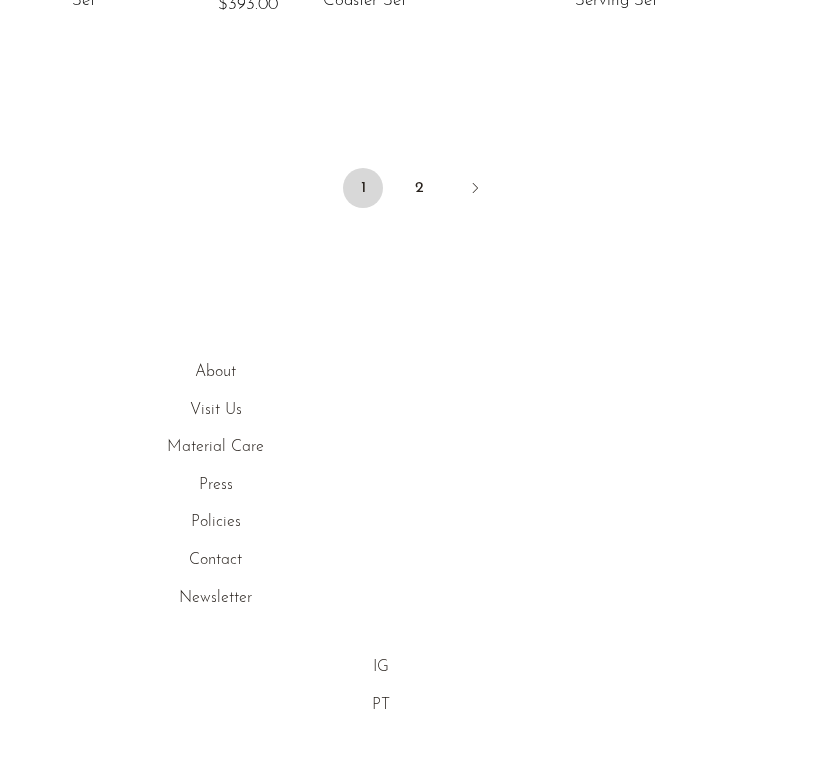scroll, scrollTop: 4707, scrollLeft: 0, axis: vertical 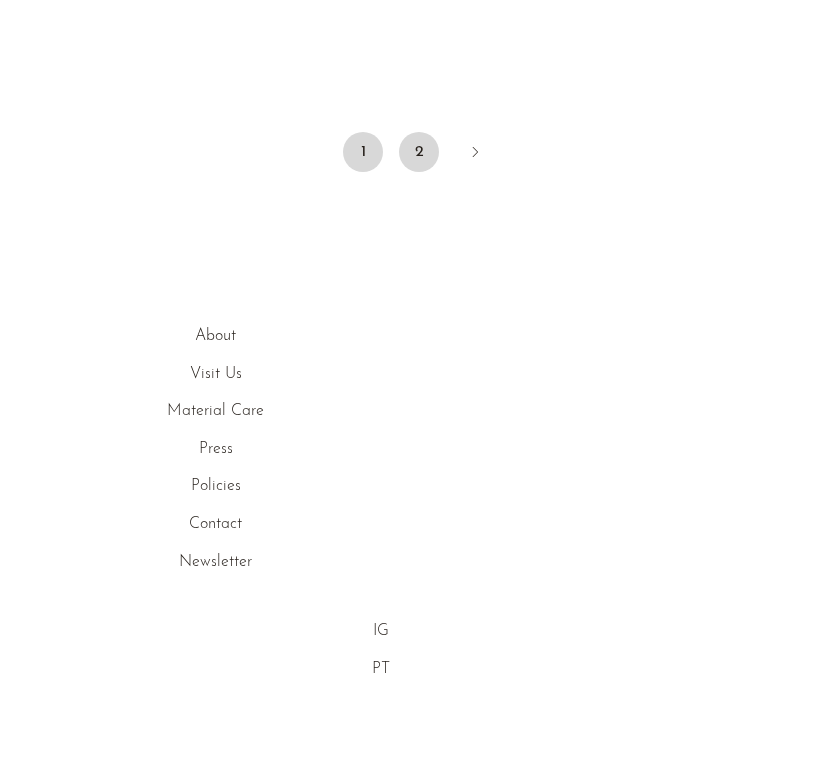 click on "2" at bounding box center (419, 152) 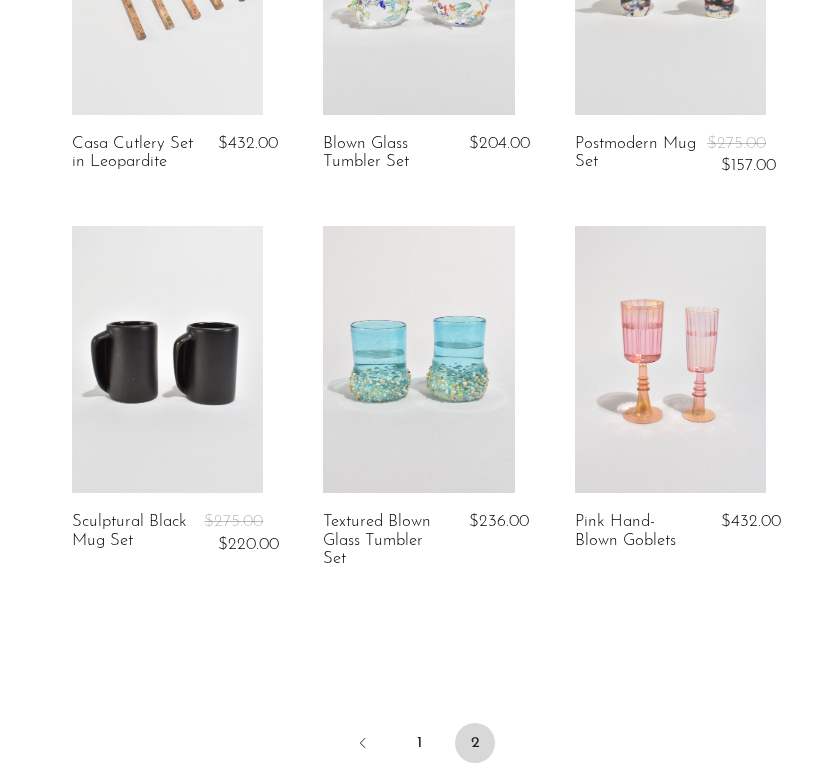 scroll, scrollTop: 0, scrollLeft: 0, axis: both 